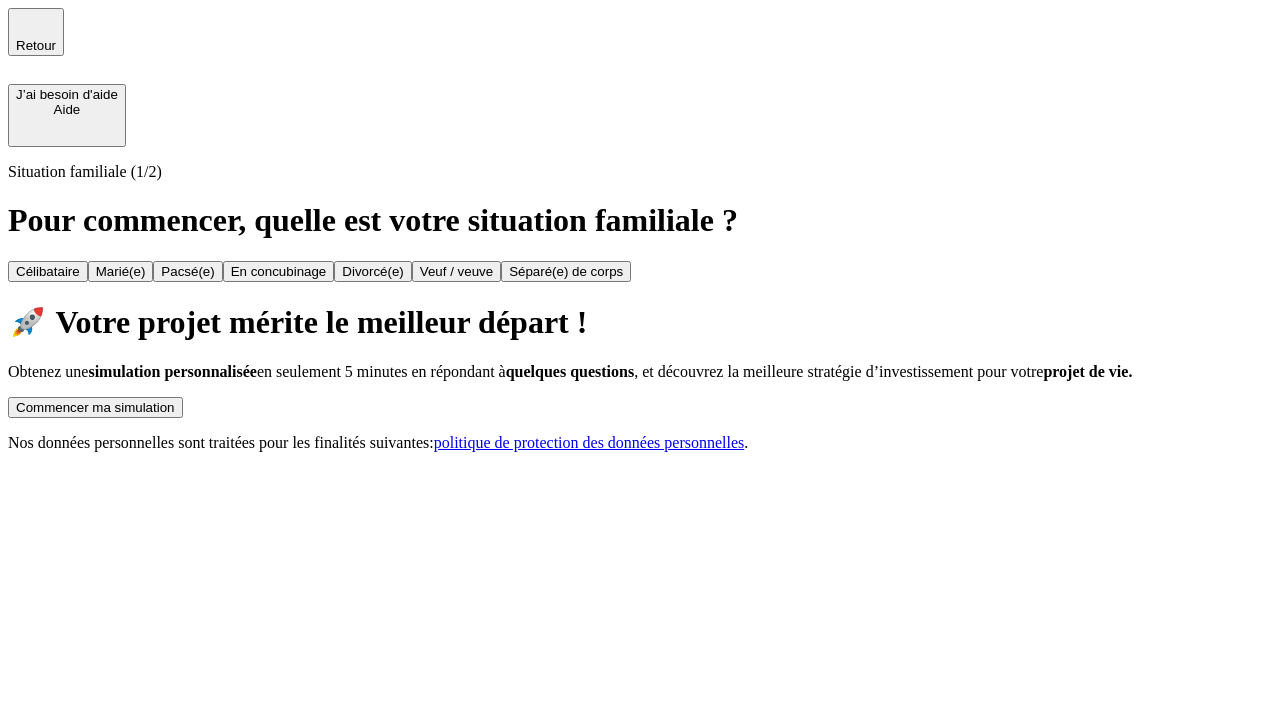 scroll, scrollTop: 0, scrollLeft: 0, axis: both 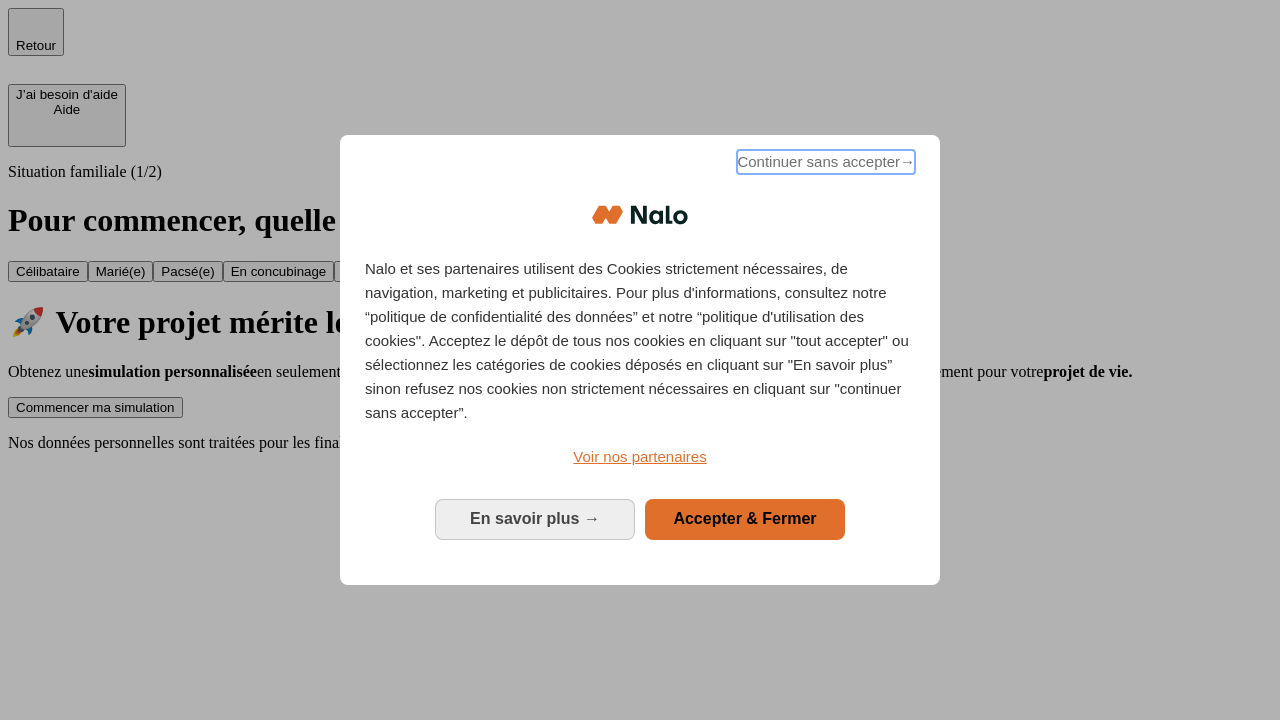click on "Continuer sans accepter  →" at bounding box center [826, 162] 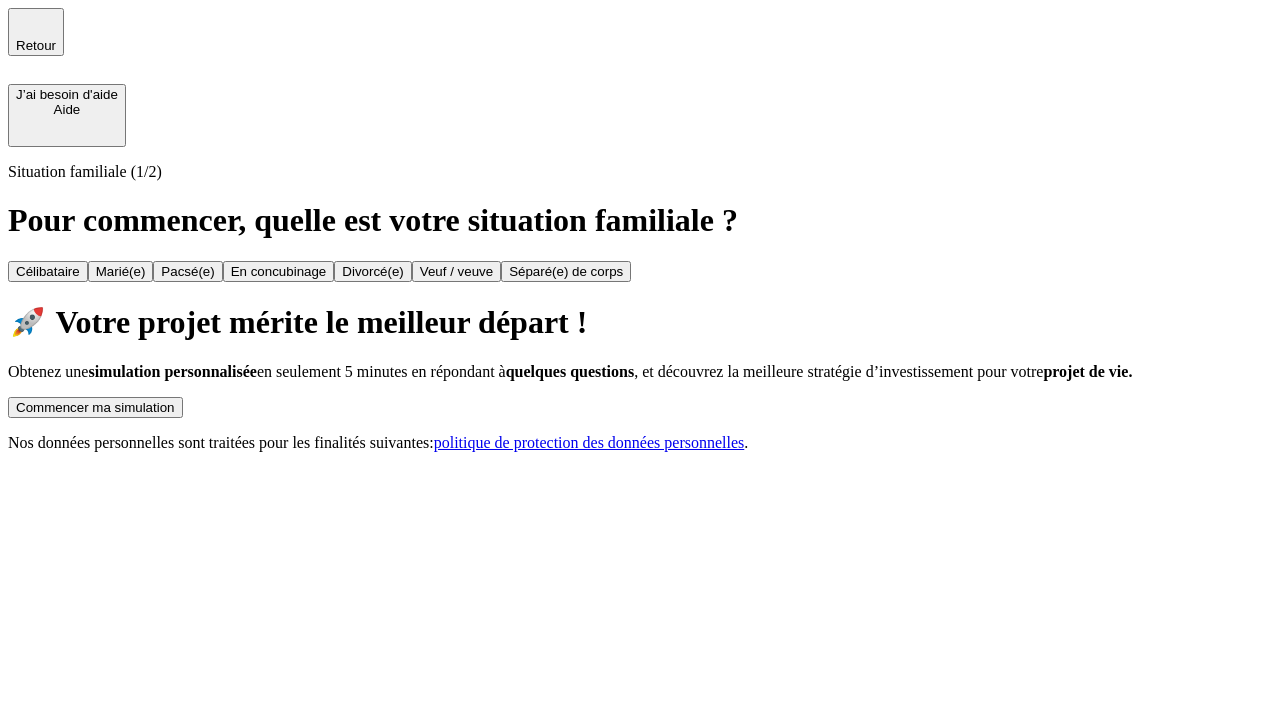 click on "Commencer ma simulation" at bounding box center (95, 407) 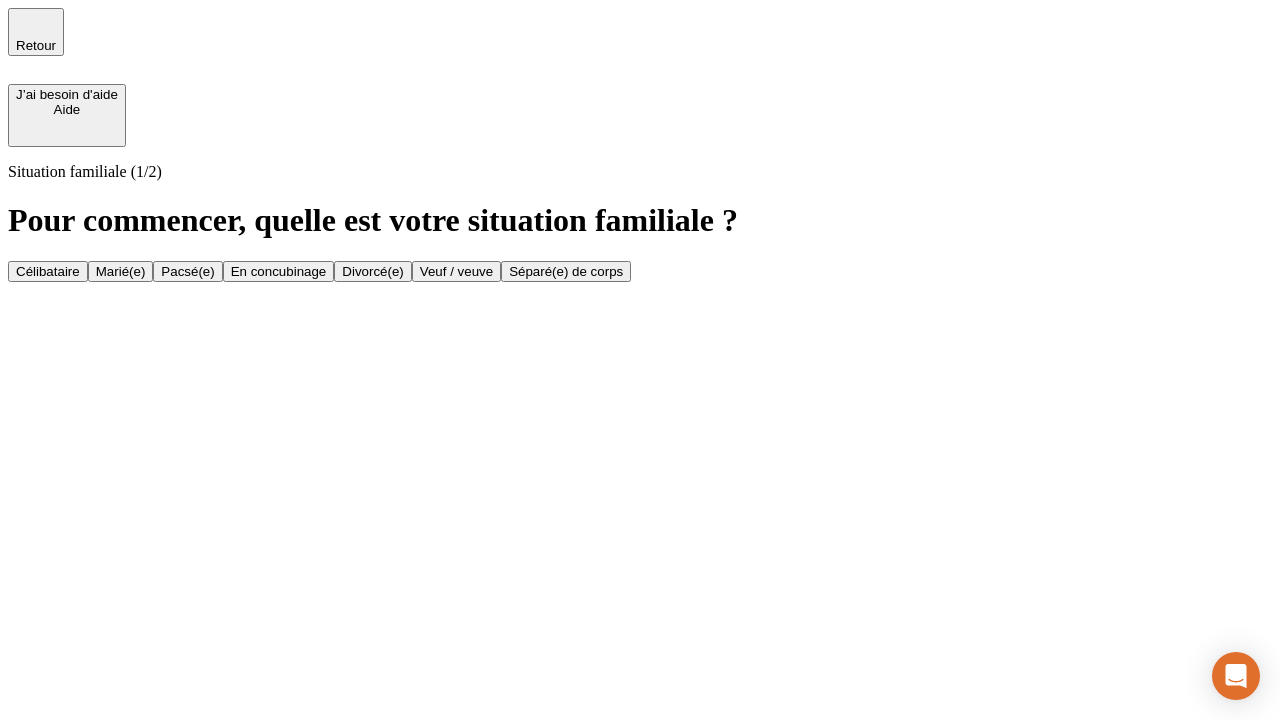 click on "Marié(e)" at bounding box center (121, 271) 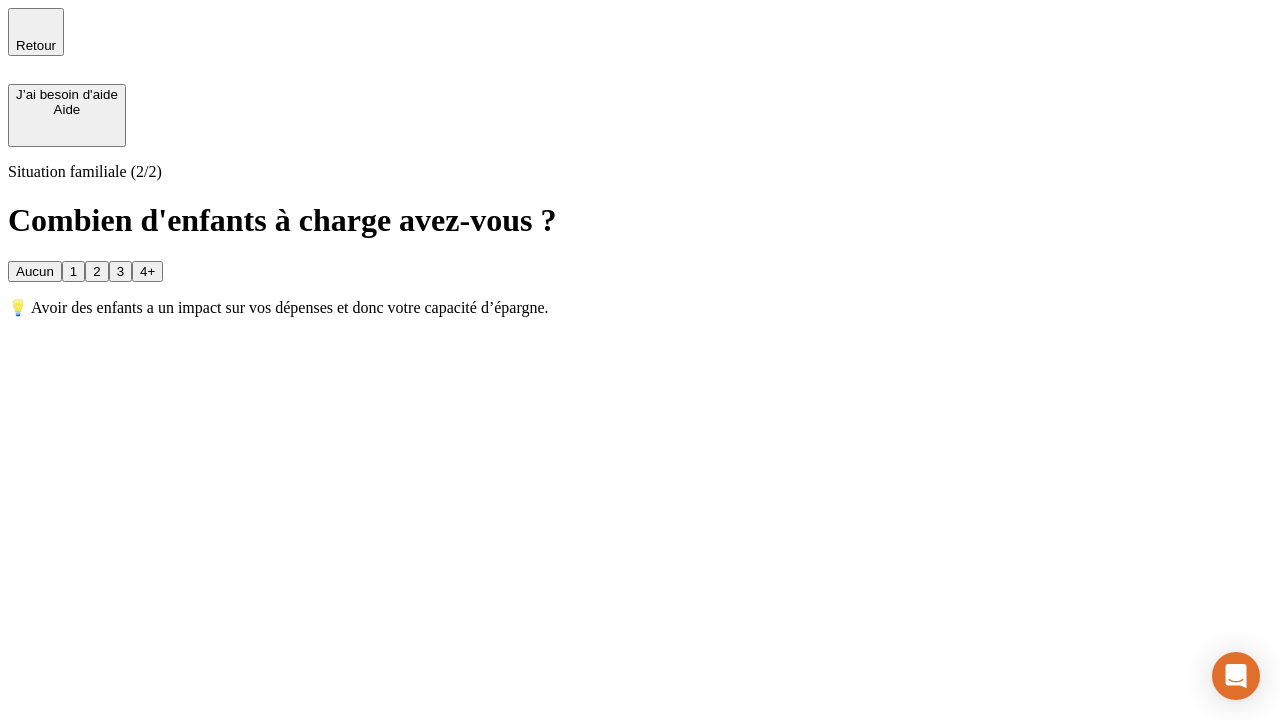 click on "1" at bounding box center (73, 271) 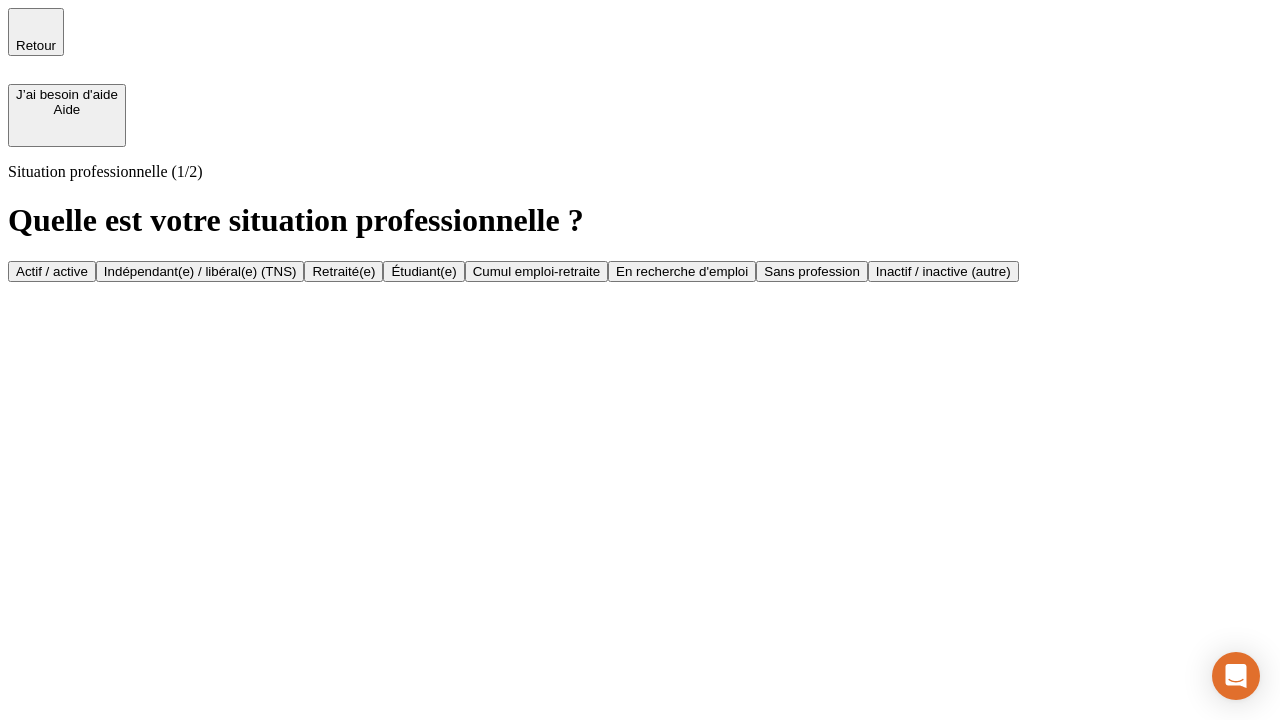 click on "Actif / active" at bounding box center (52, 271) 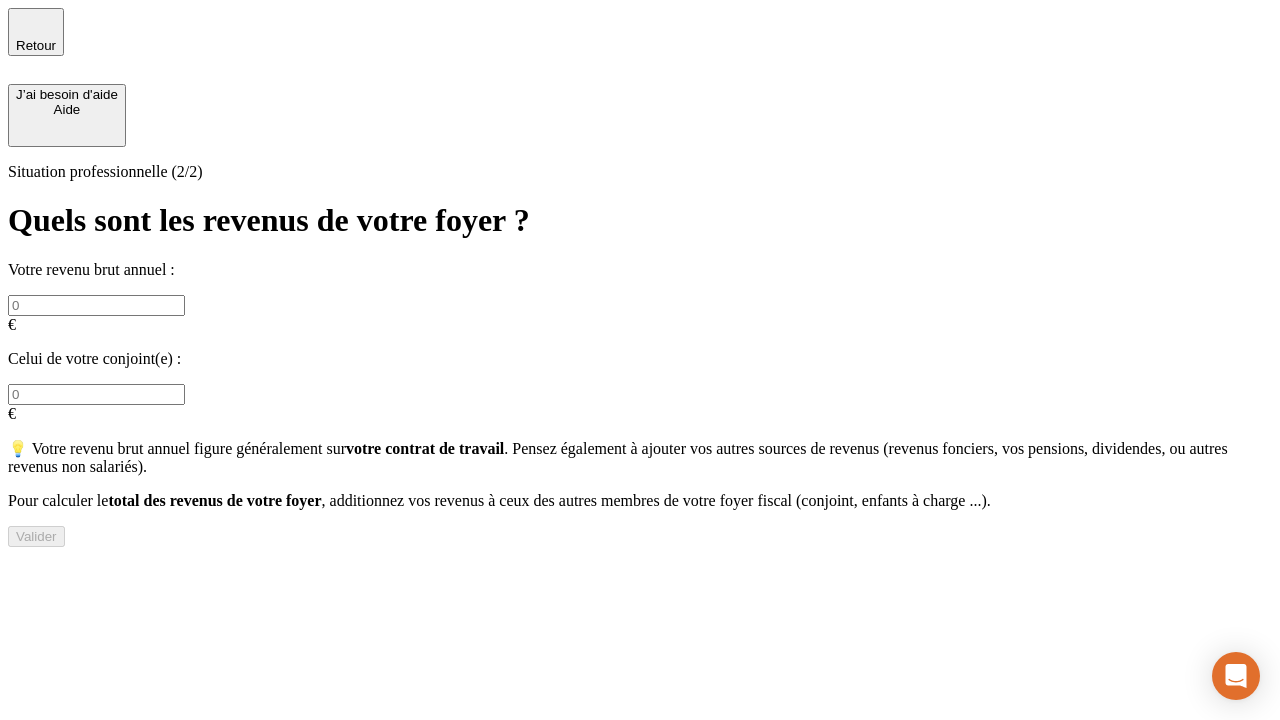 click at bounding box center (96, 305) 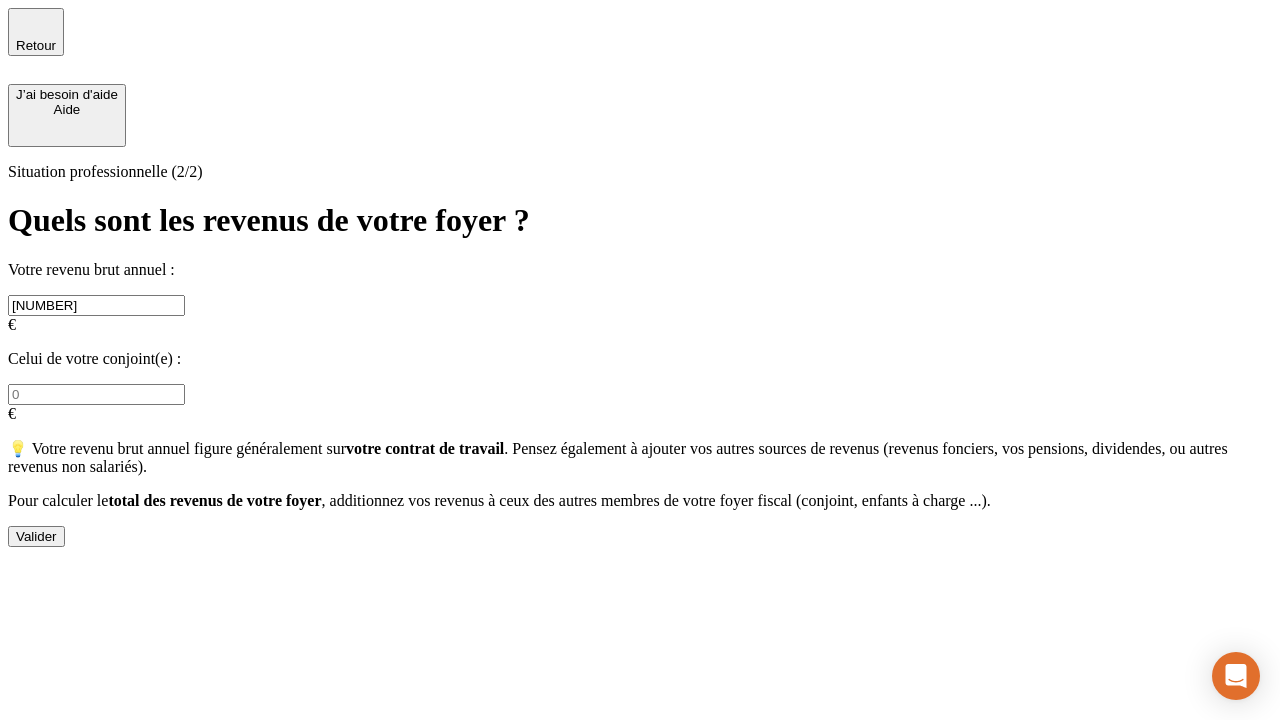 type on "[NUMBER]" 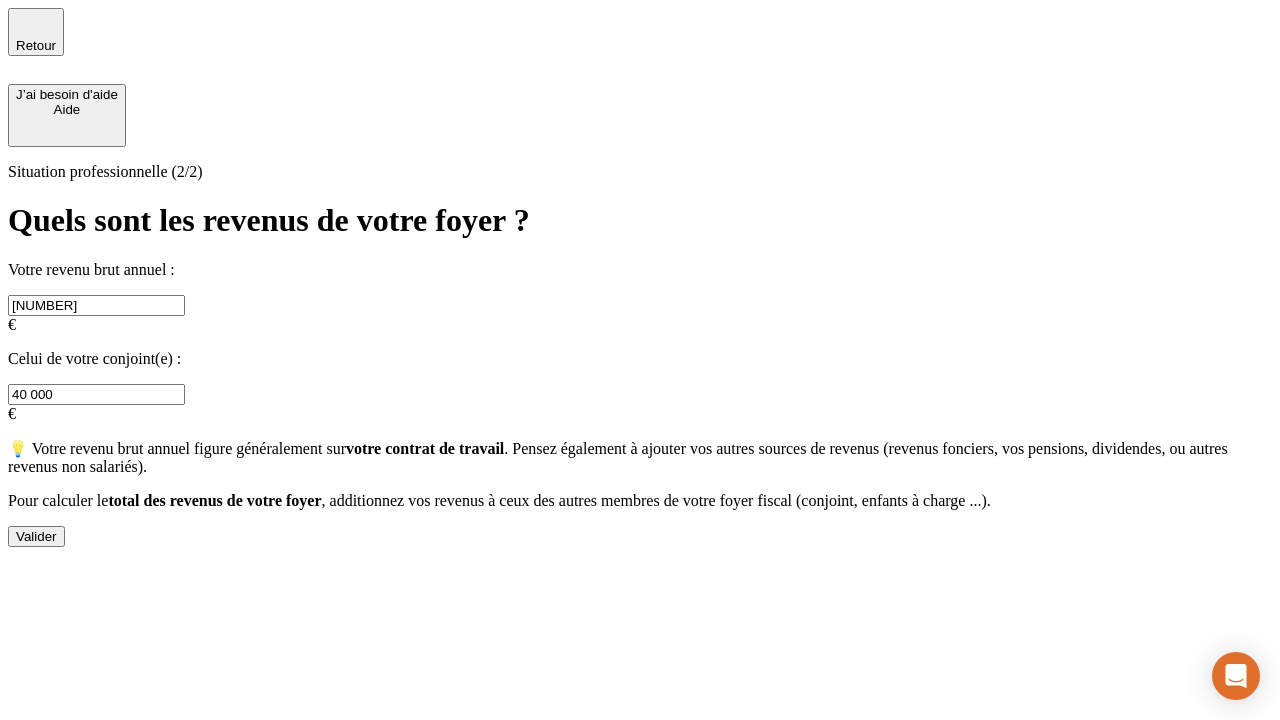 click on "Valider" at bounding box center (36, 536) 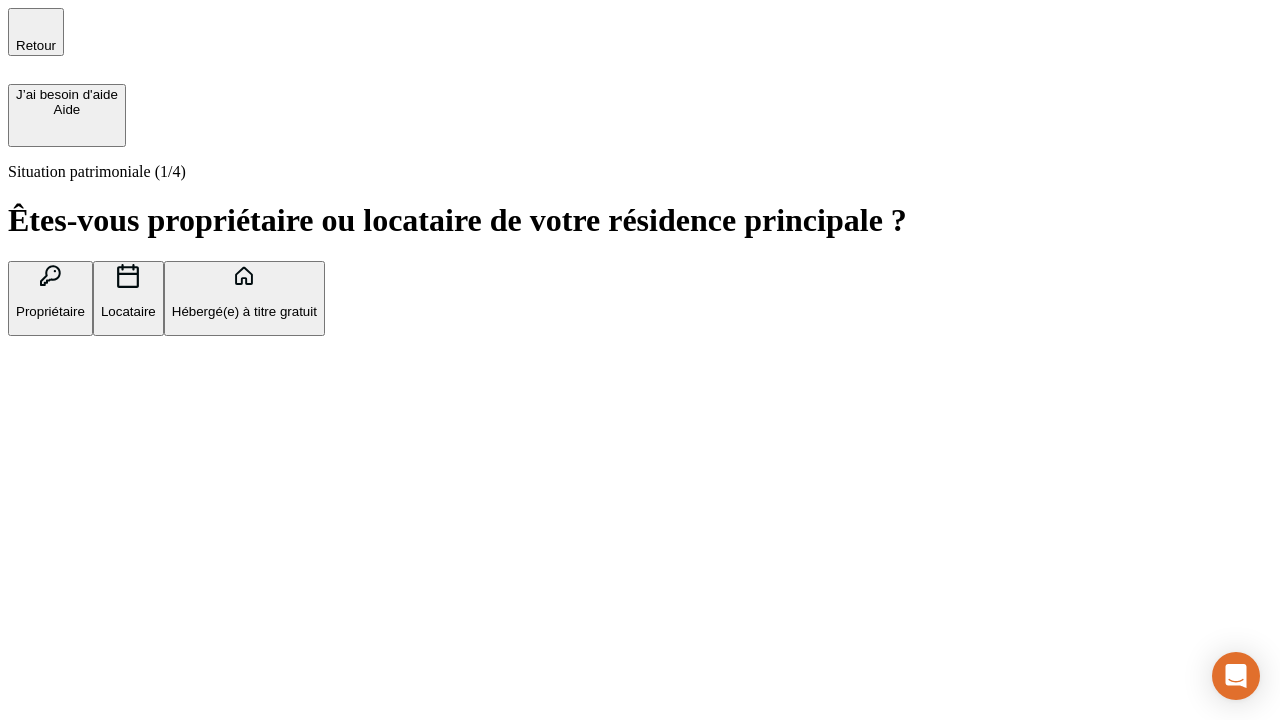 click on "Propriétaire" at bounding box center [50, 311] 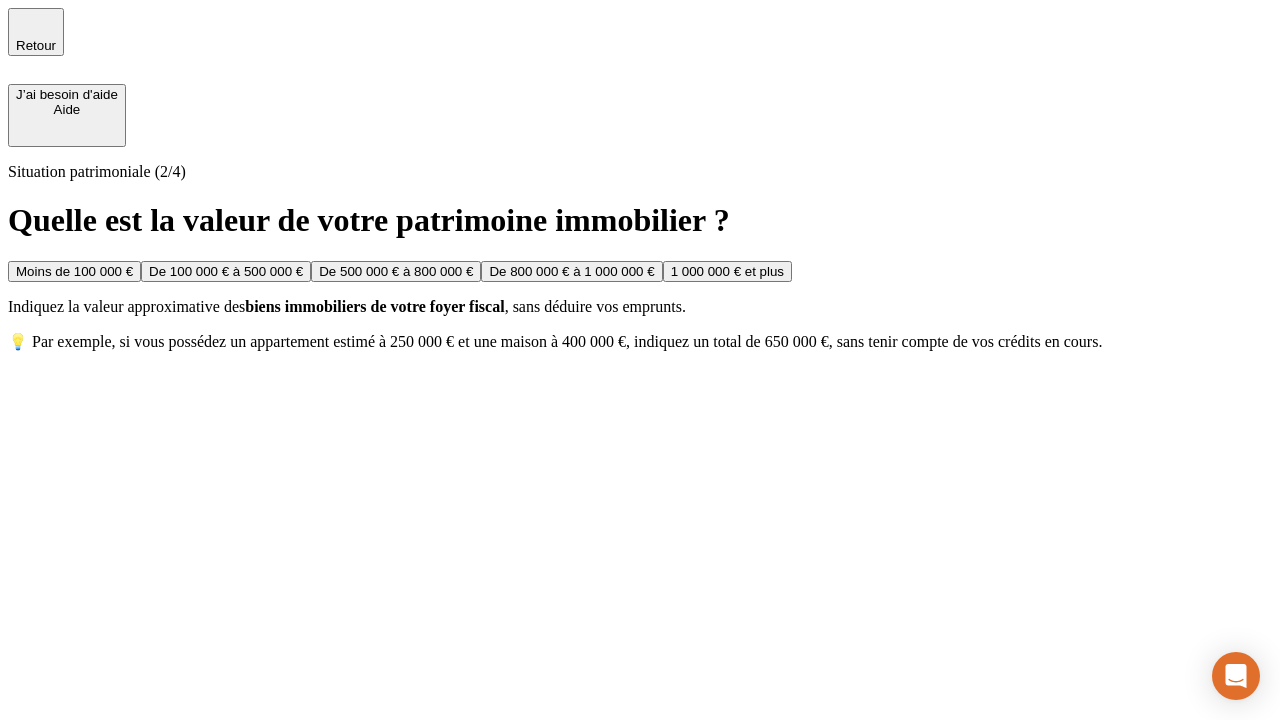 click on "De 100 000 € à 500 000 €" at bounding box center (226, 271) 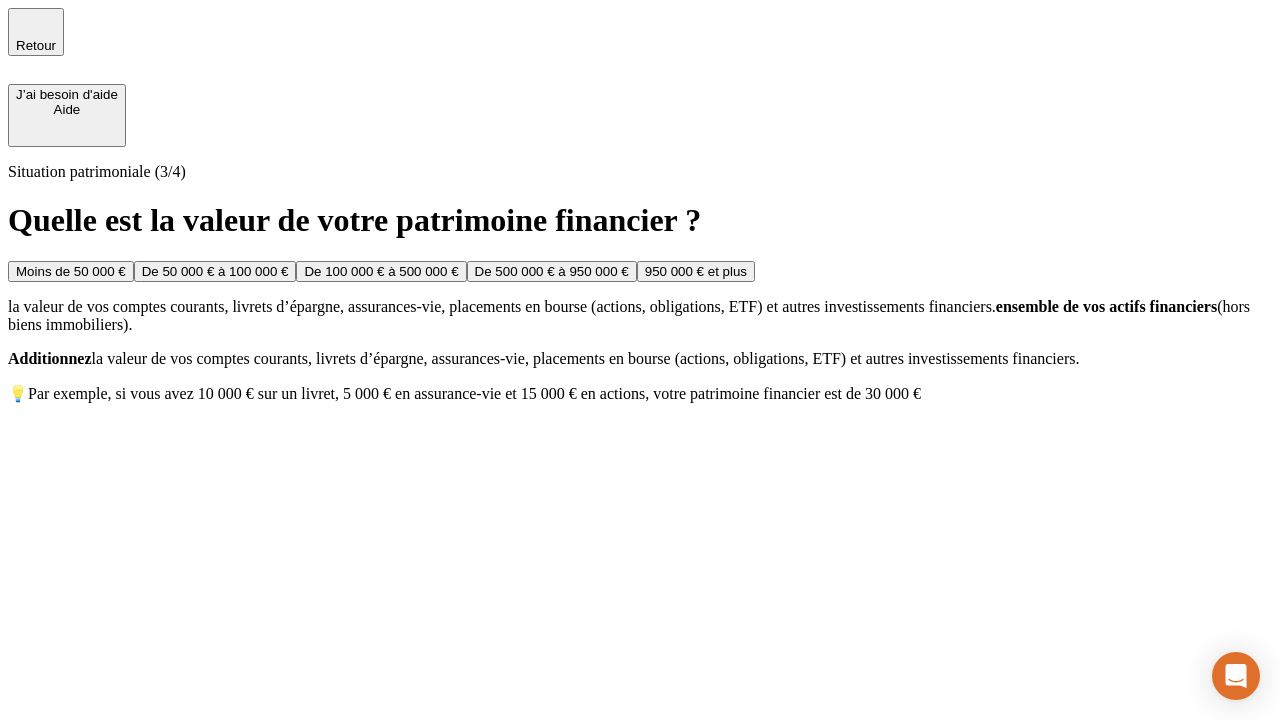 click on "Moins de 50 000 €" at bounding box center (71, 271) 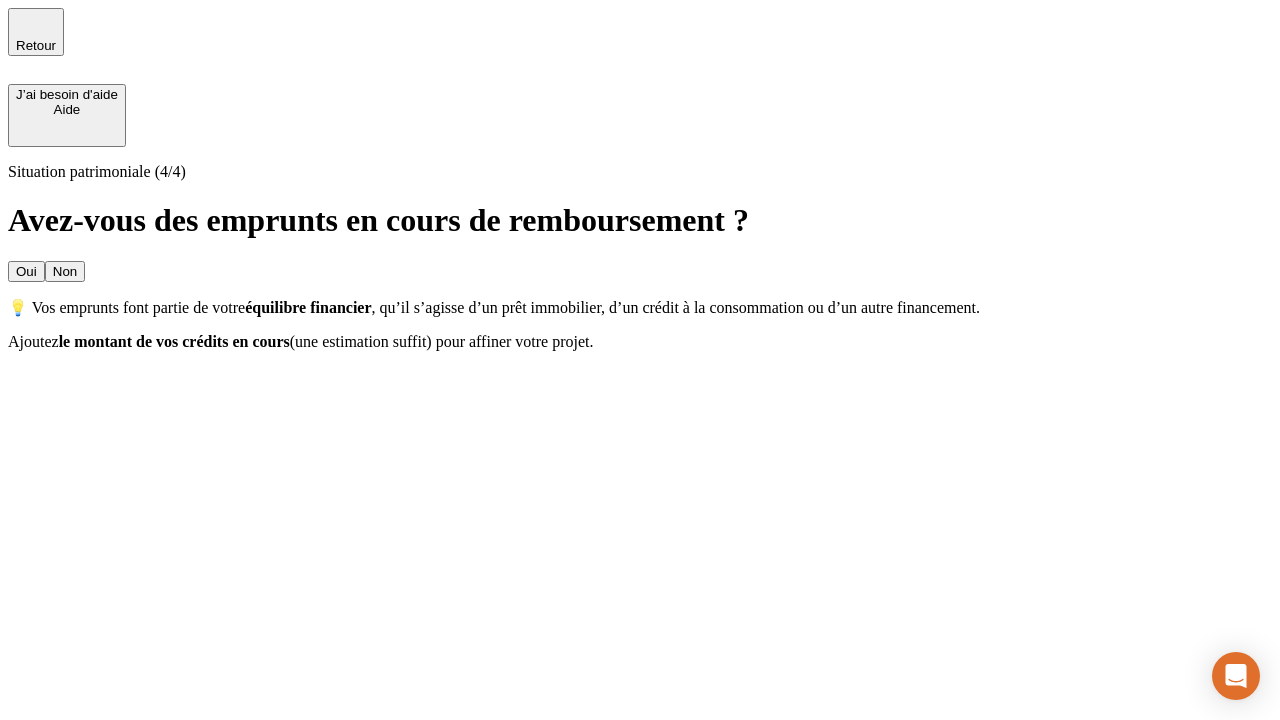 click on "Oui" at bounding box center [26, 271] 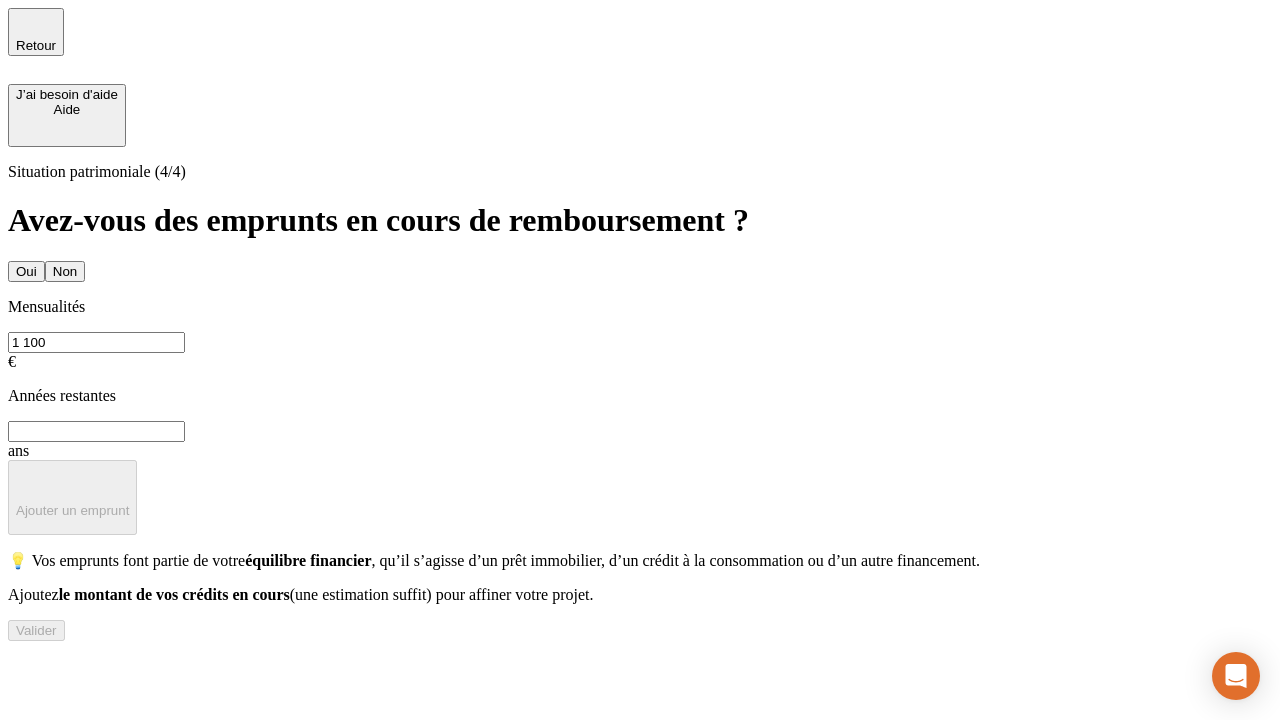 type on "1 100" 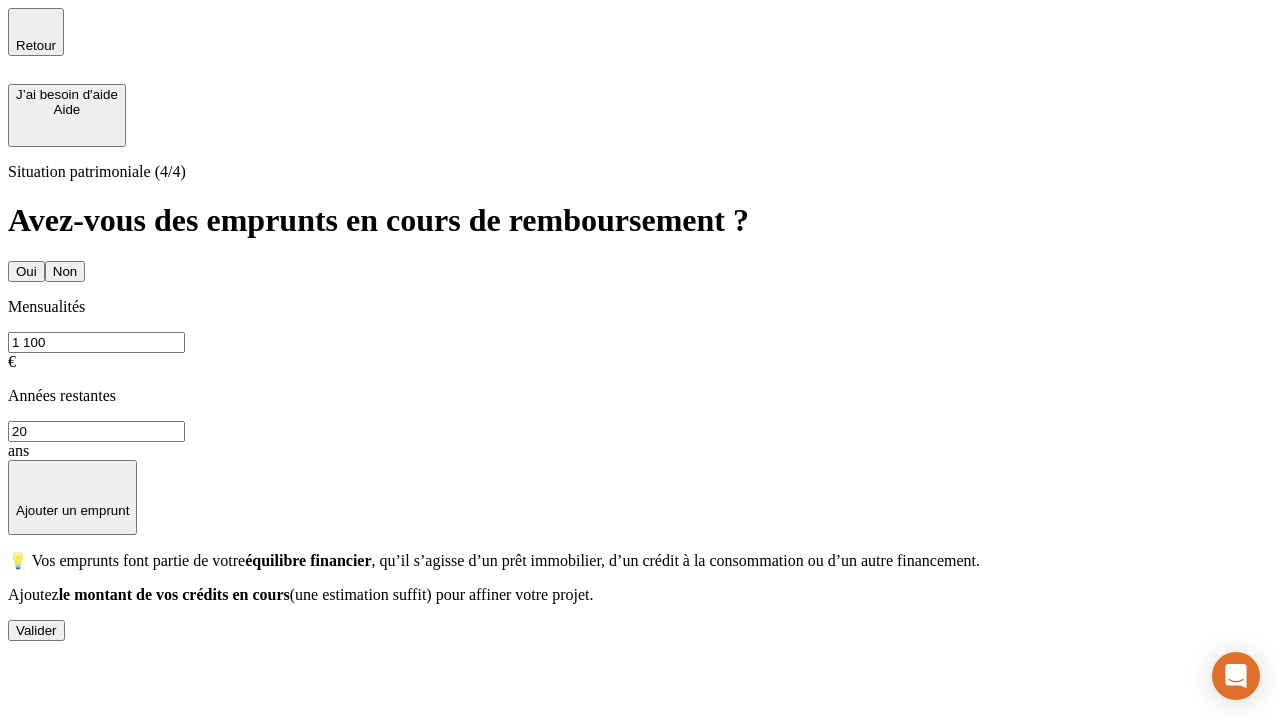 click on "Valider" at bounding box center [36, 630] 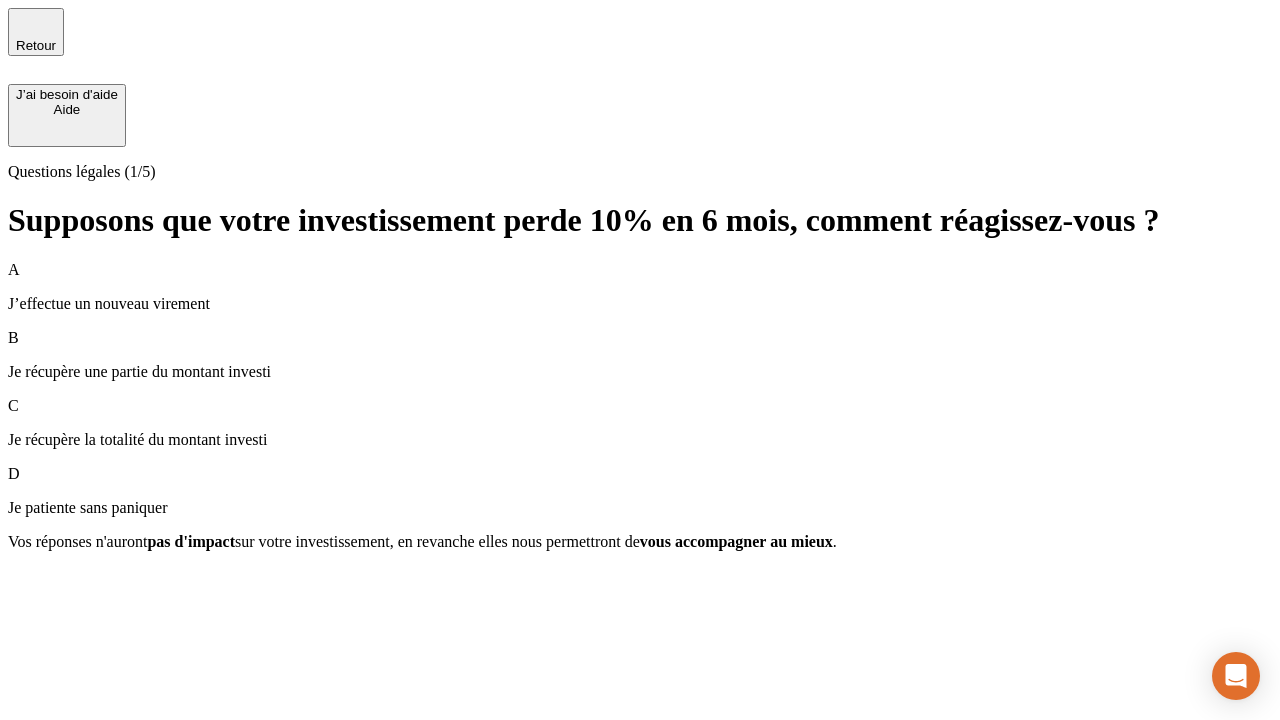 click on "Je récupère une partie du montant investi" at bounding box center (640, 372) 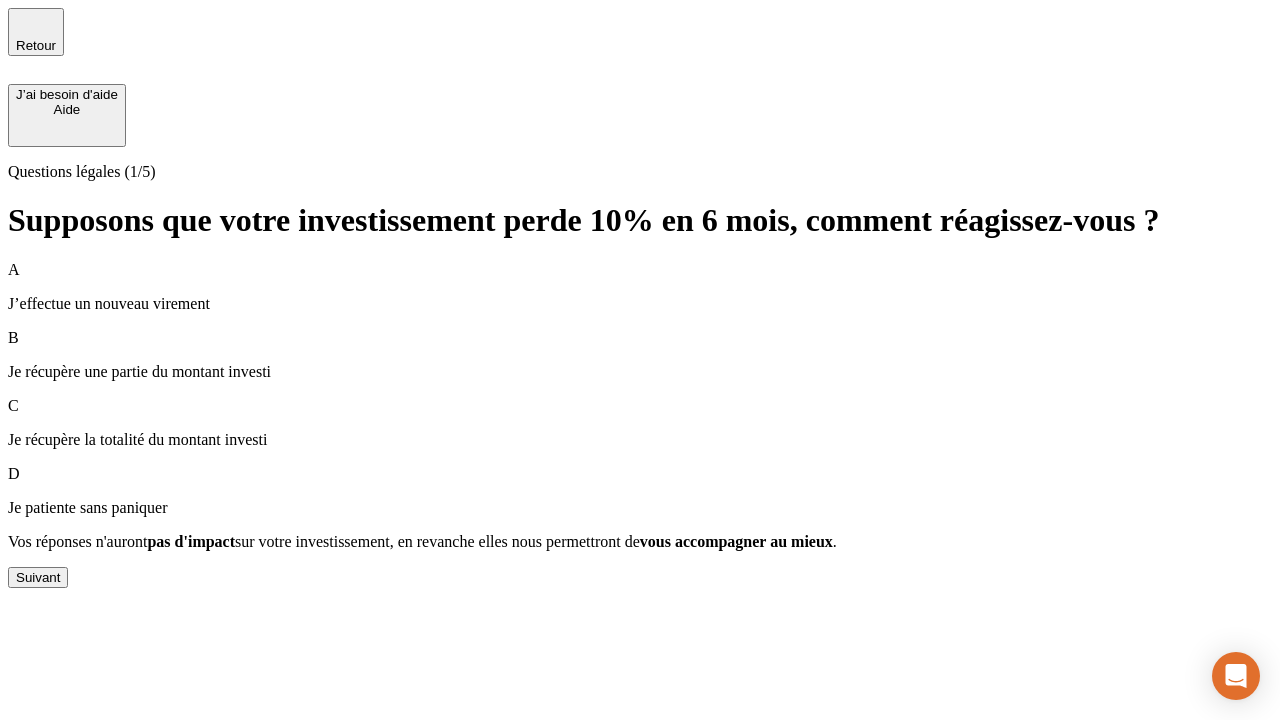 click on "Suivant" at bounding box center [38, 577] 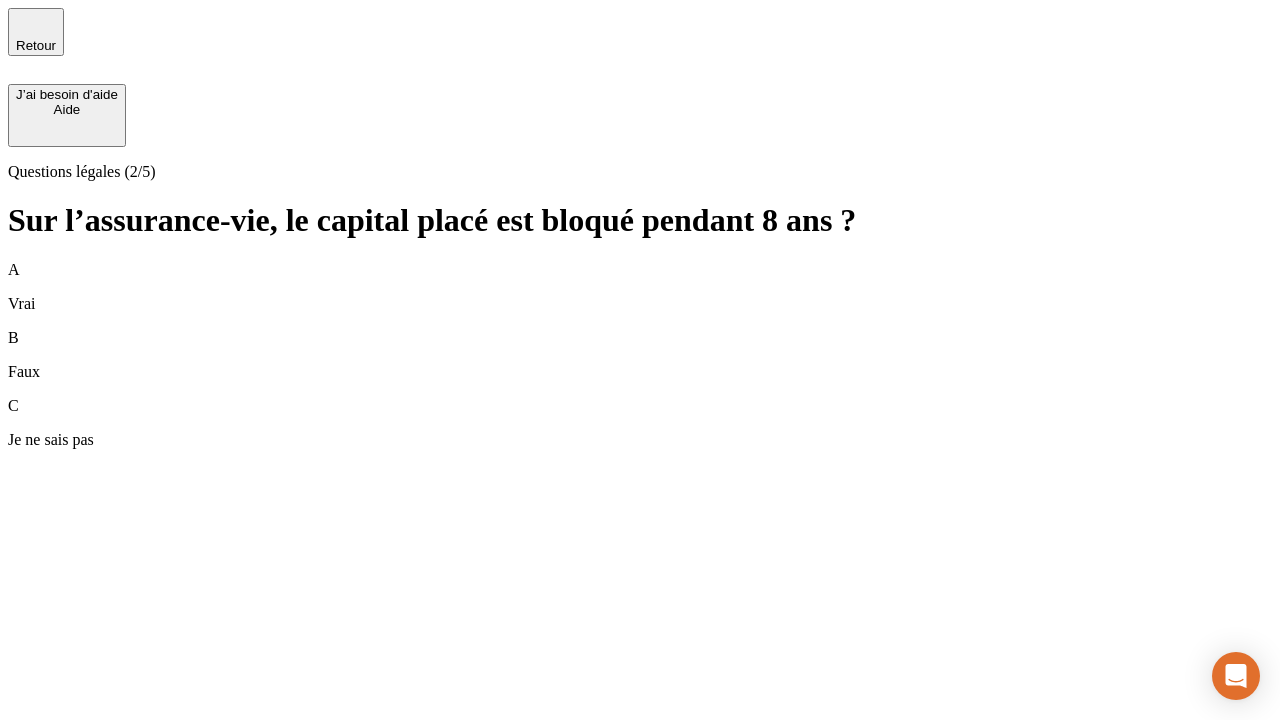 click on "A Vrai" at bounding box center [640, 287] 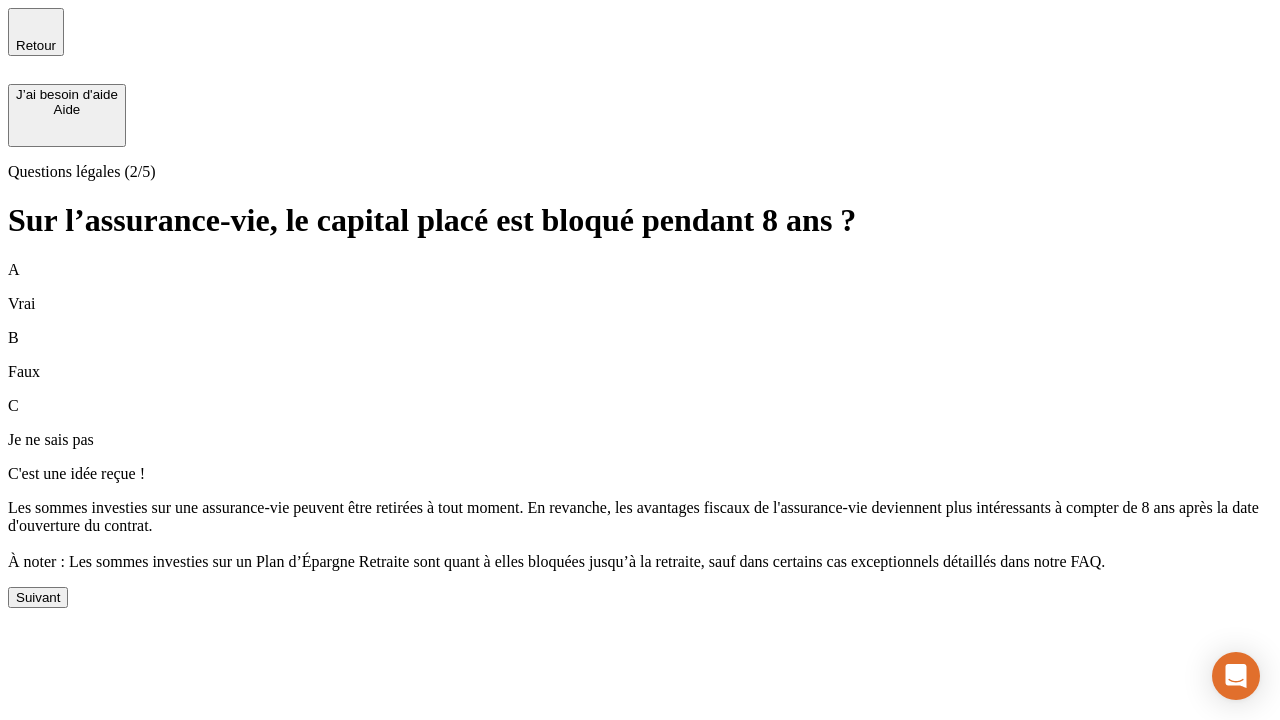 click on "Suivant" at bounding box center (38, 597) 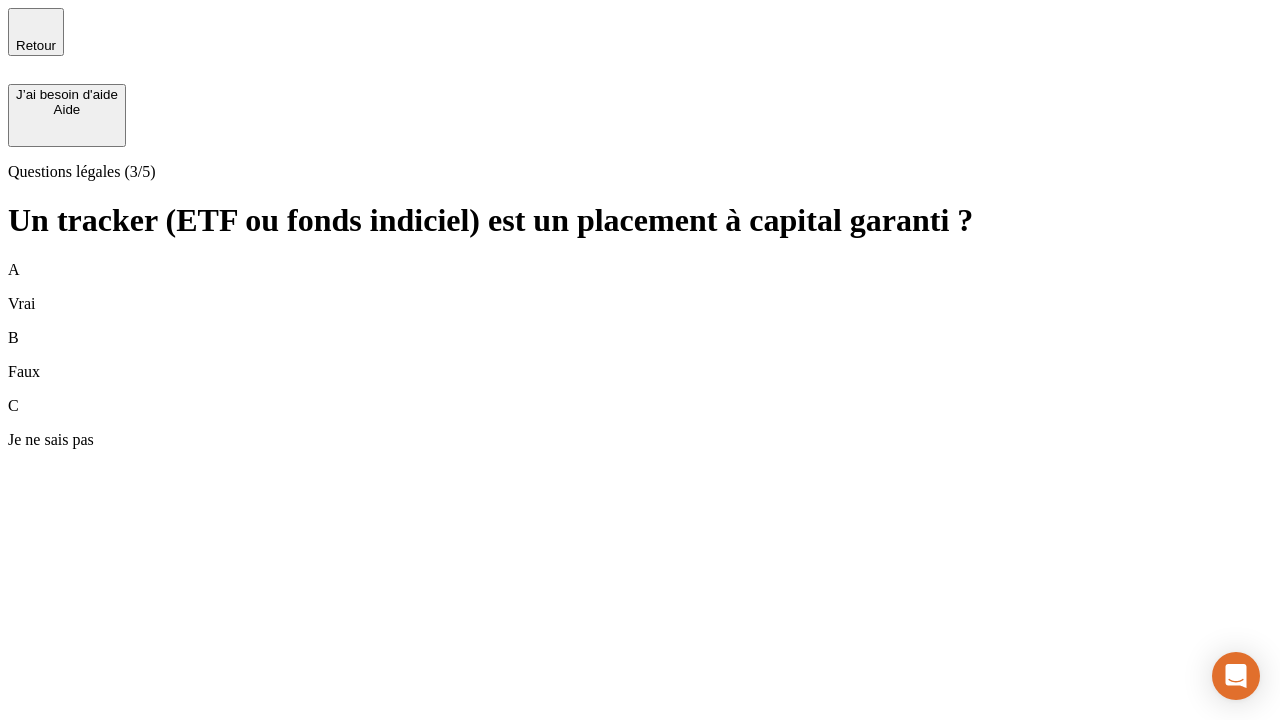 click on "B Faux" at bounding box center (640, 355) 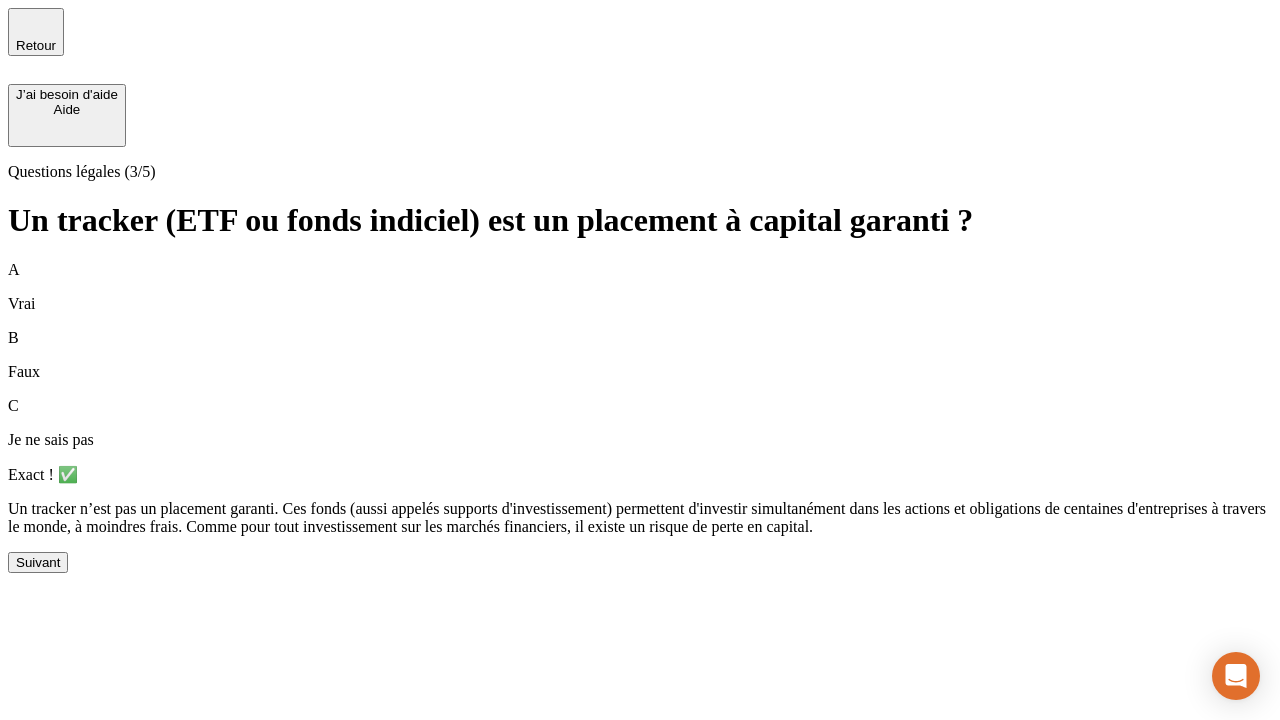click on "Suivant" at bounding box center [38, 562] 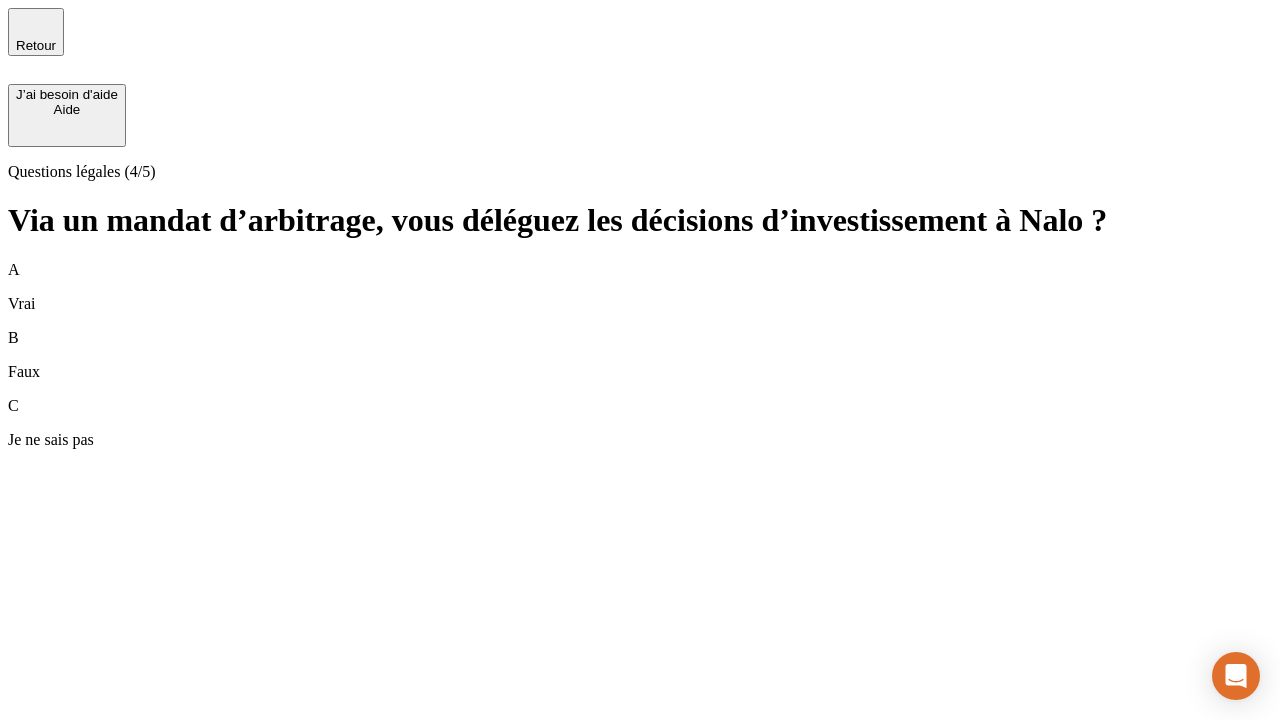 click on "A Vrai" at bounding box center [640, 287] 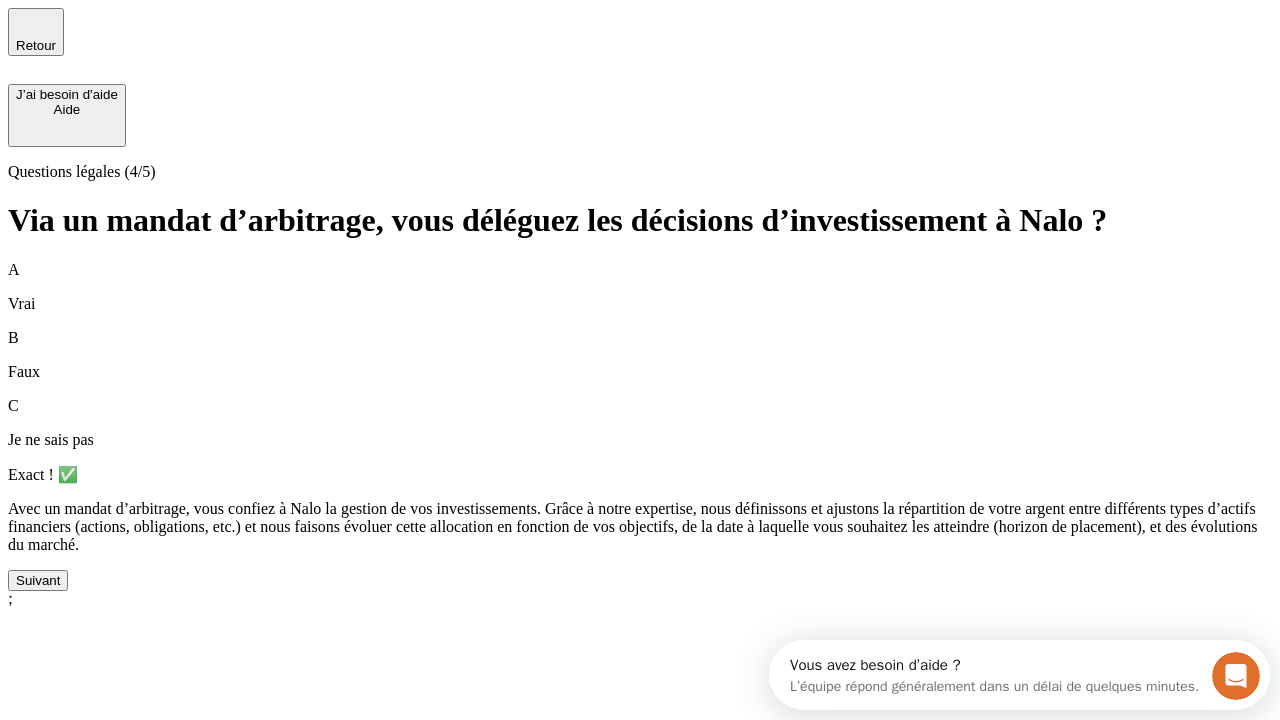 scroll, scrollTop: 0, scrollLeft: 0, axis: both 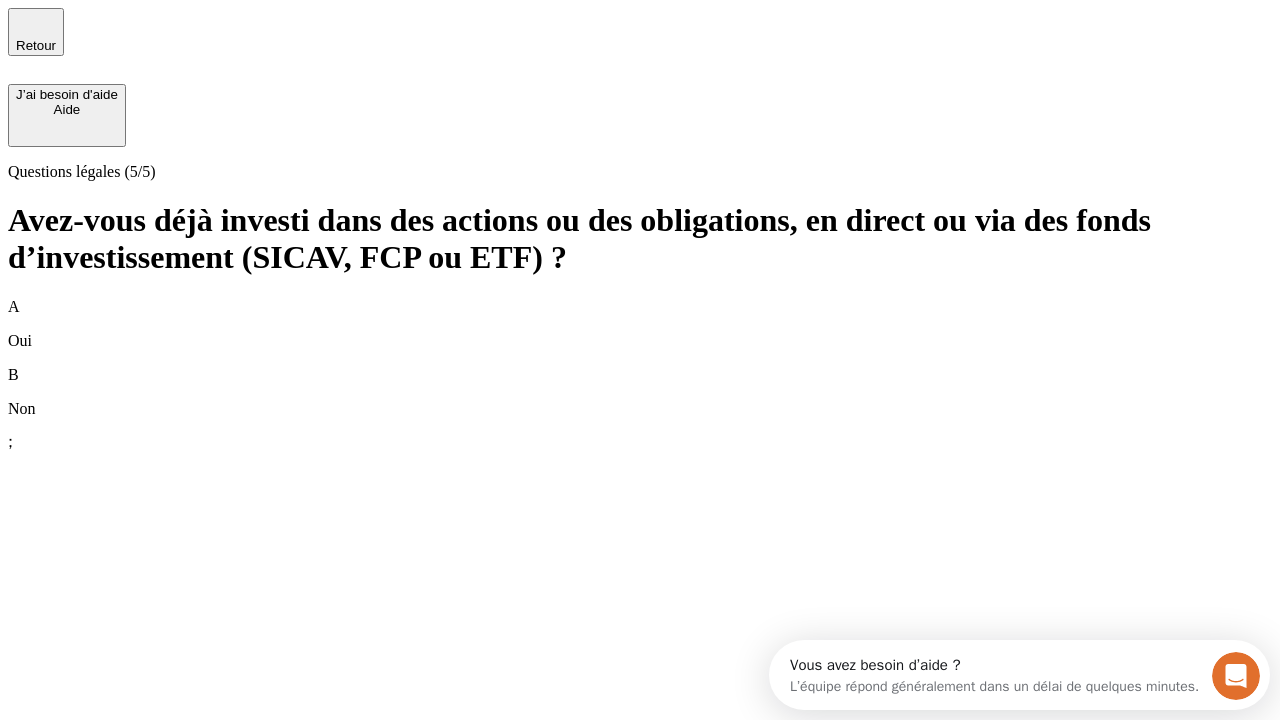 click on "B Non" at bounding box center [640, 392] 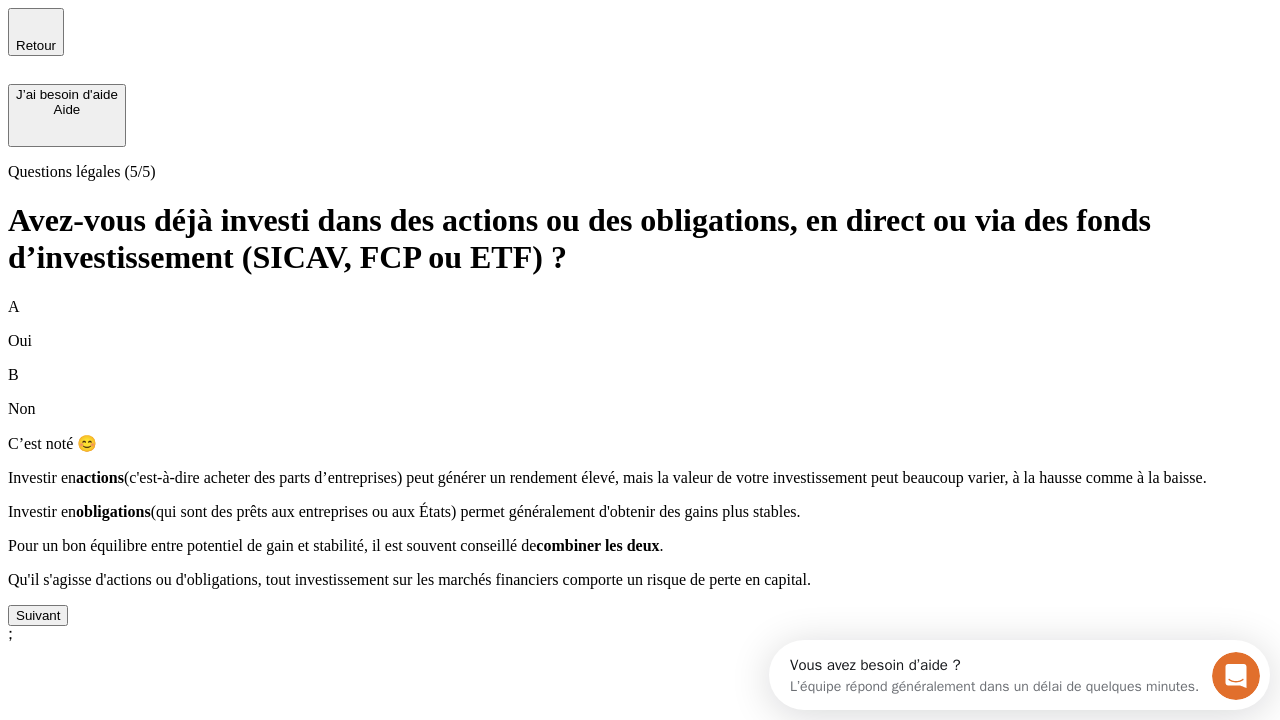 click on "Suivant" at bounding box center [38, 615] 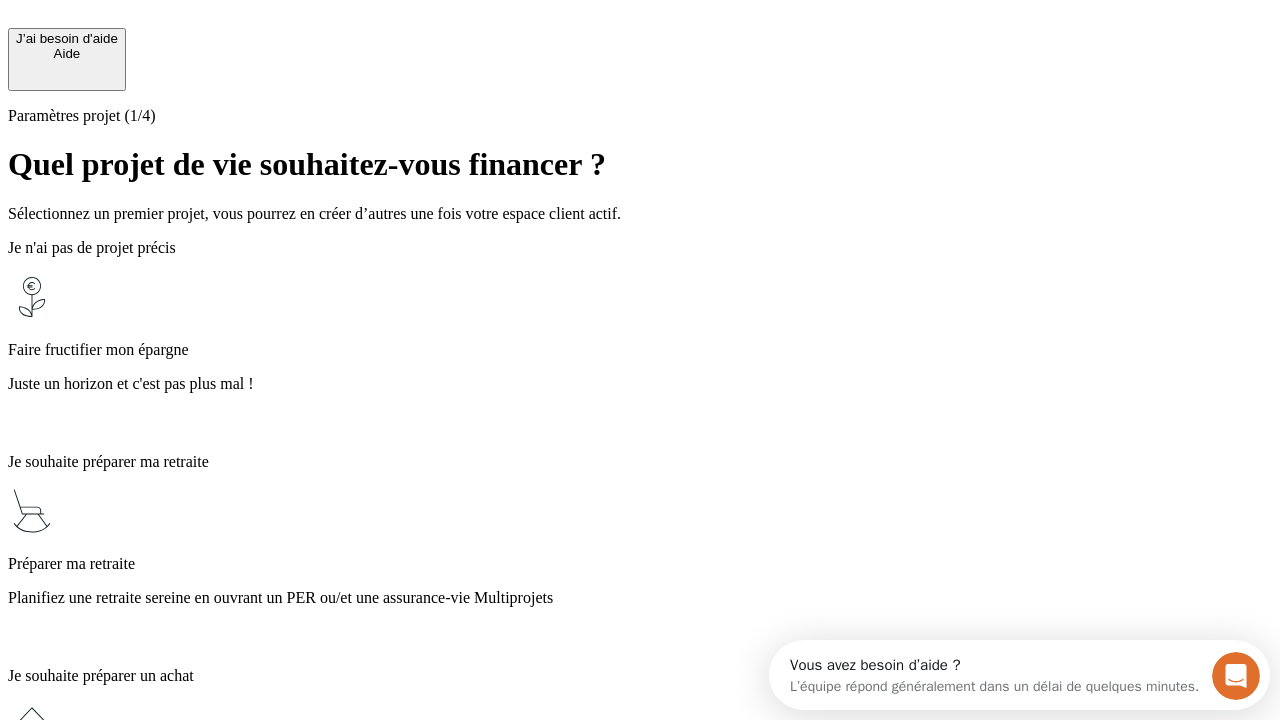 click on "Profitez des avantages fiscaux de l’assurance-vie" at bounding box center (640, 1354) 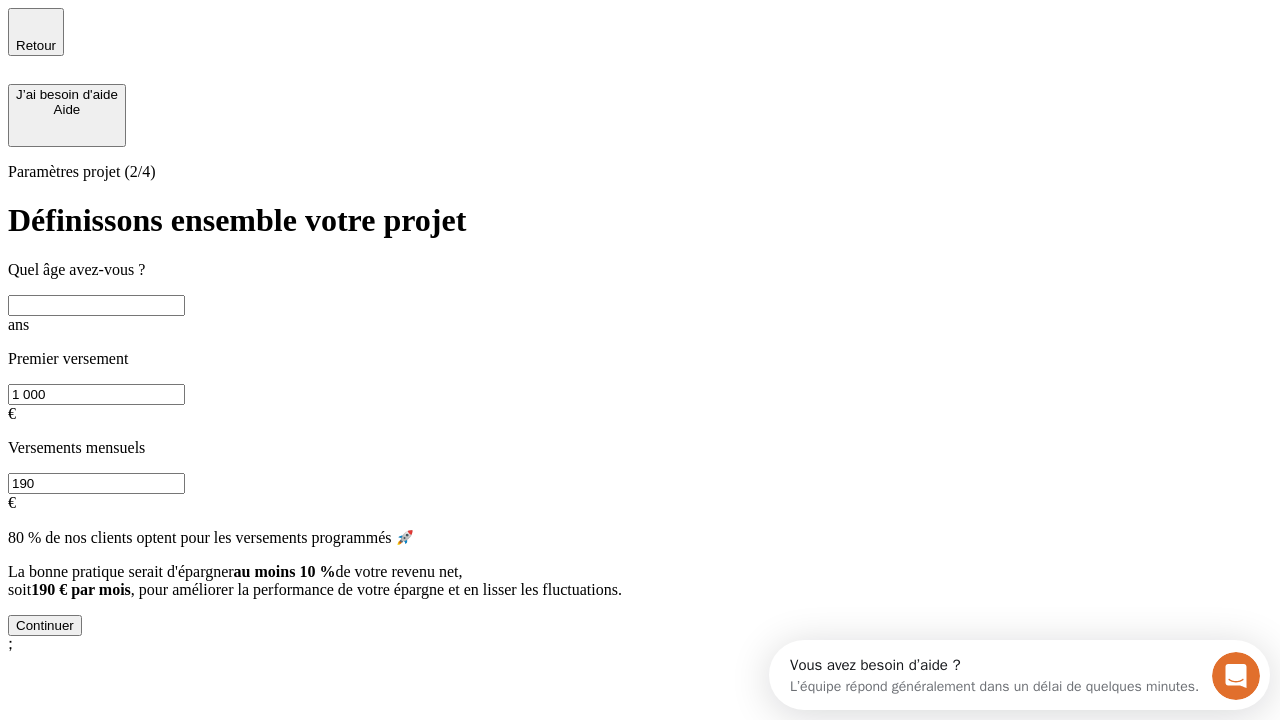scroll, scrollTop: 18, scrollLeft: 0, axis: vertical 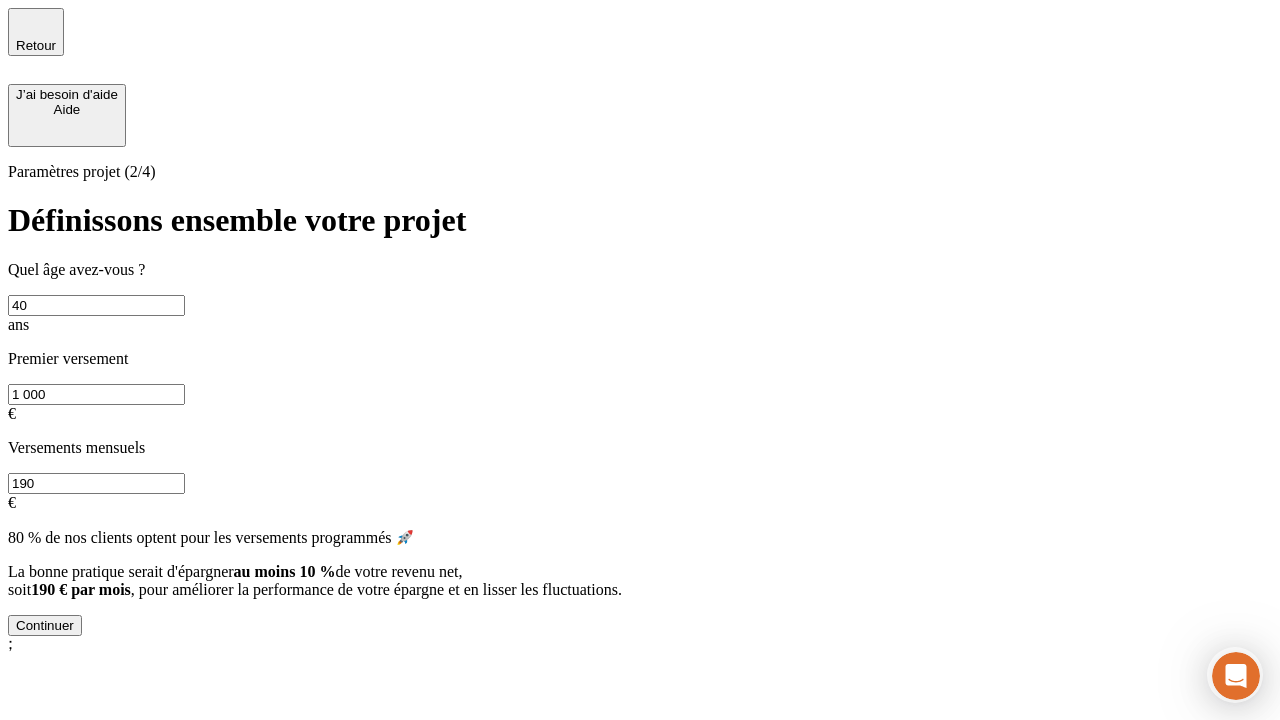 type on "40" 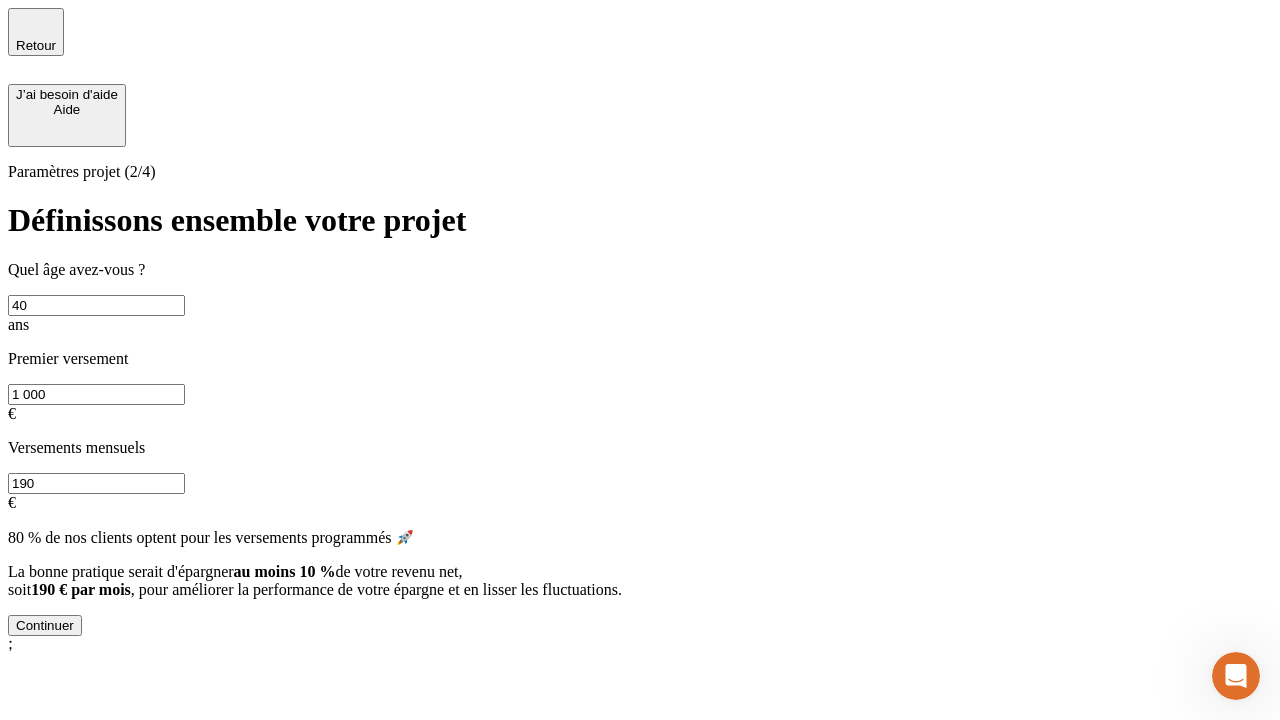 scroll, scrollTop: 0, scrollLeft: 0, axis: both 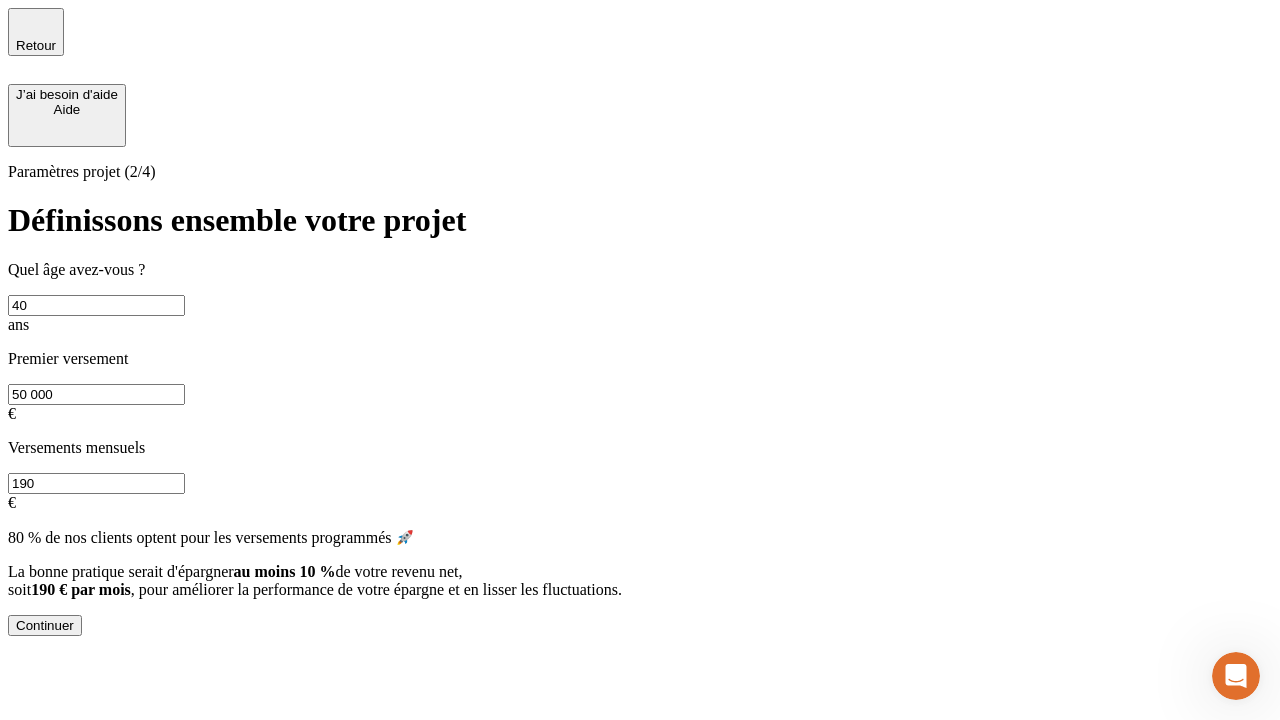 type on "50 000" 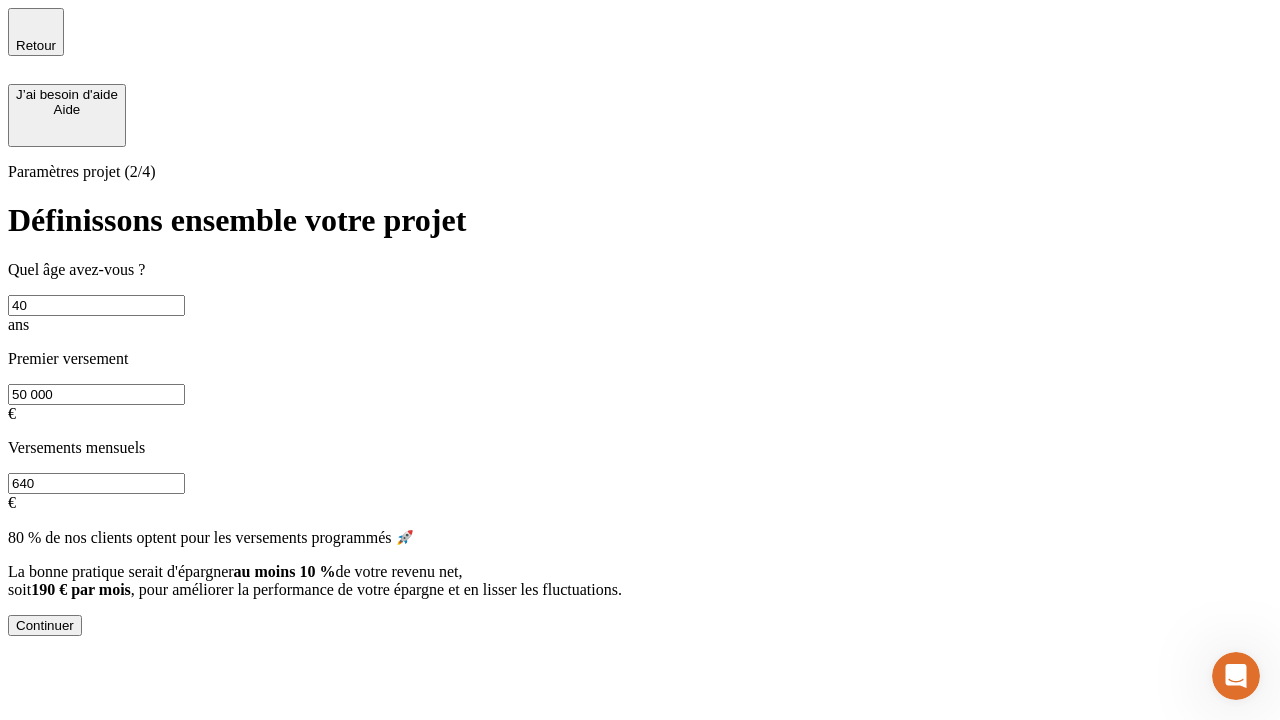type on "640" 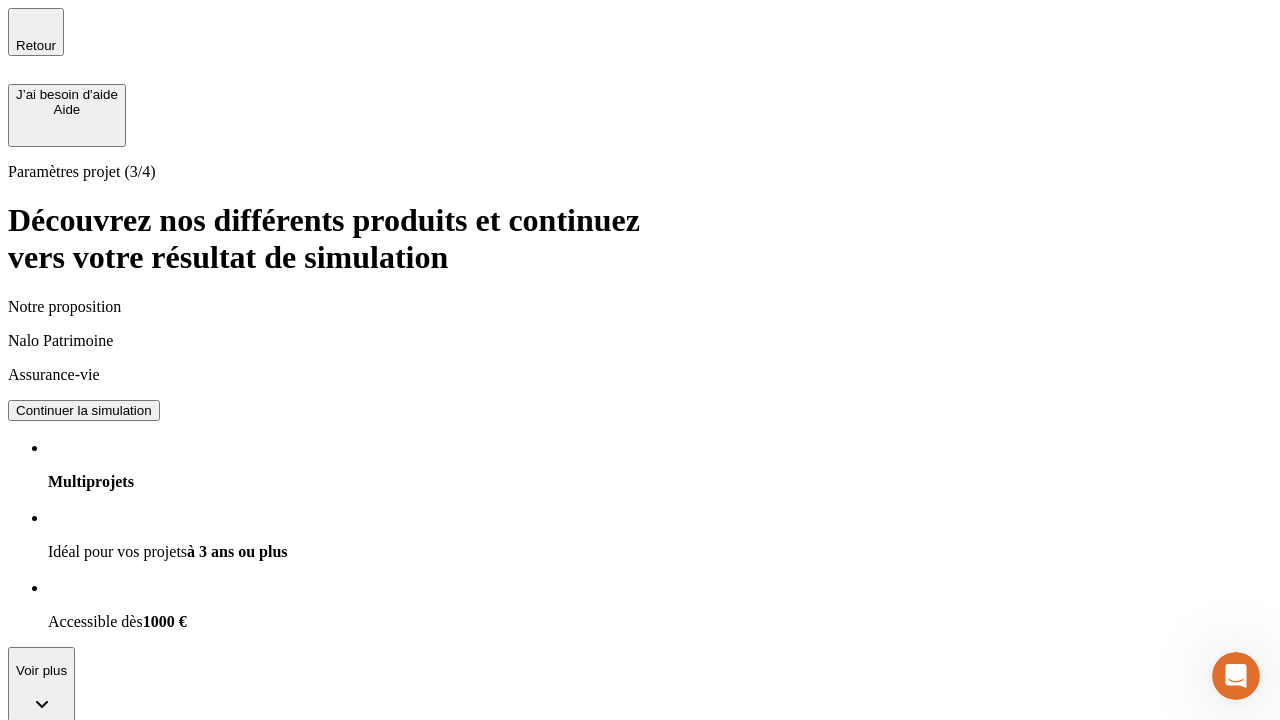click on "Continuer la simulation" at bounding box center (84, 410) 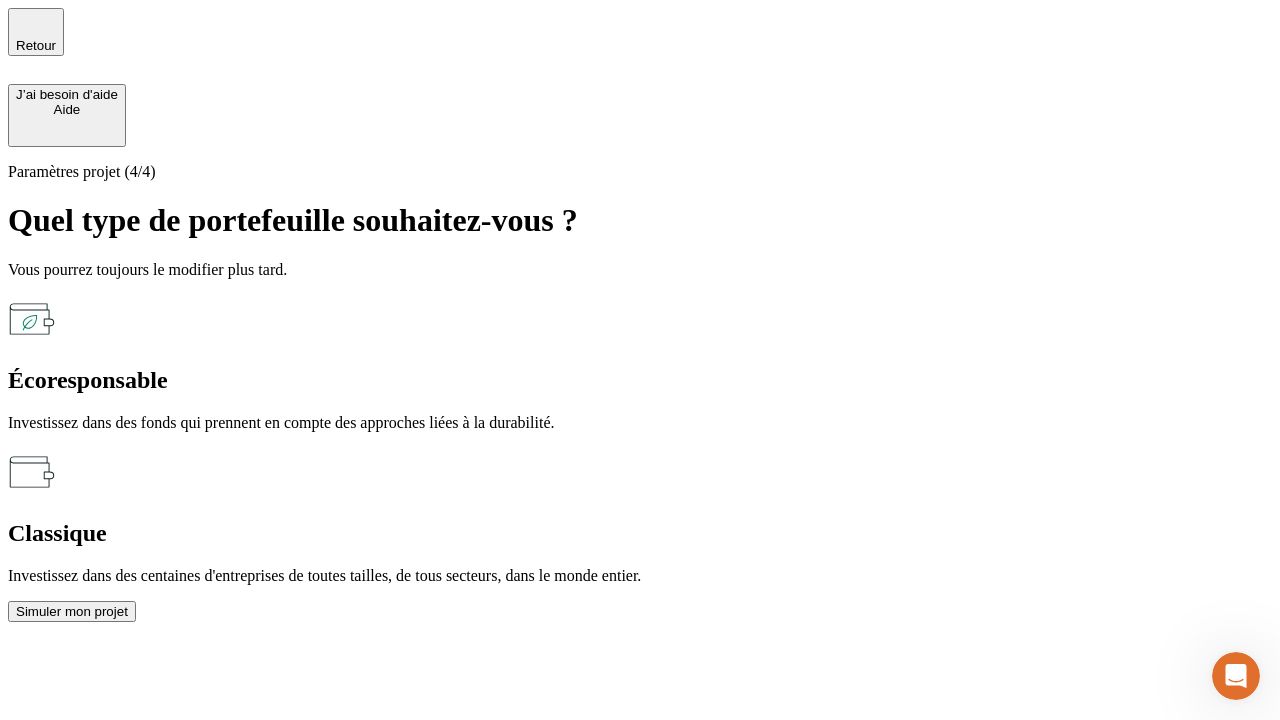 click on "Écoresponsable" at bounding box center [640, 380] 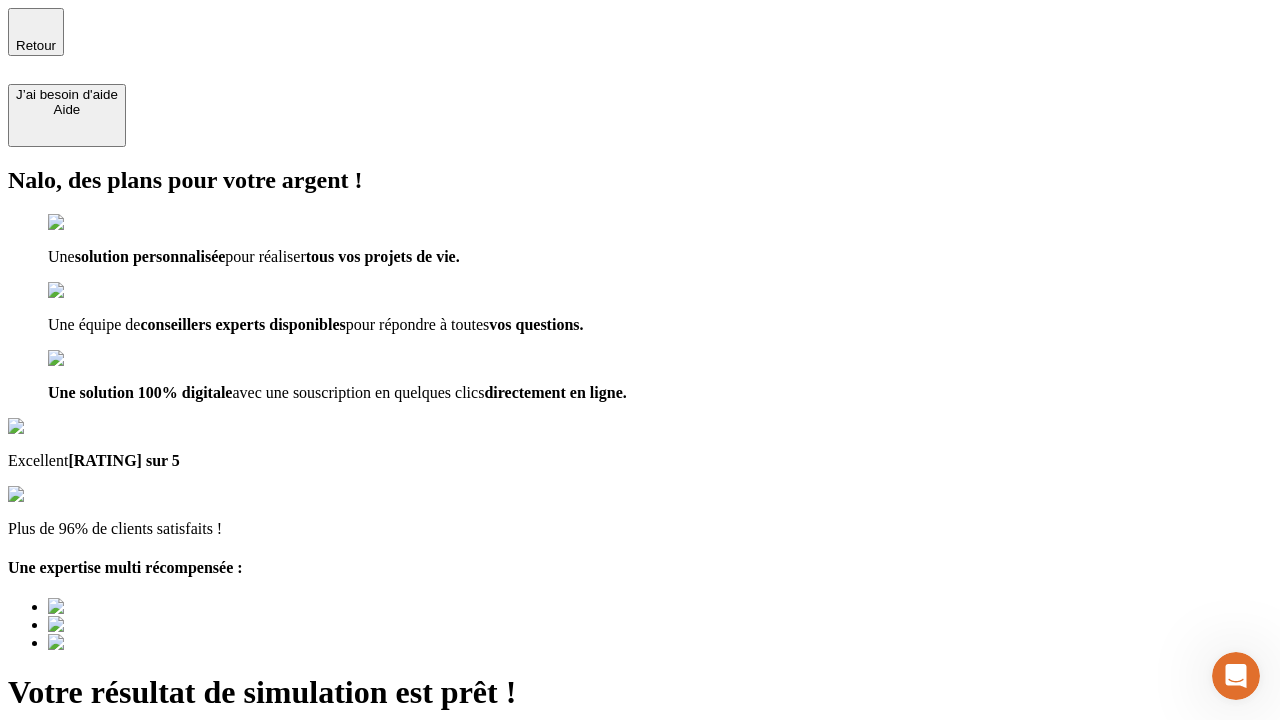 click on "Découvrir ma simulation" at bounding box center (87, 881) 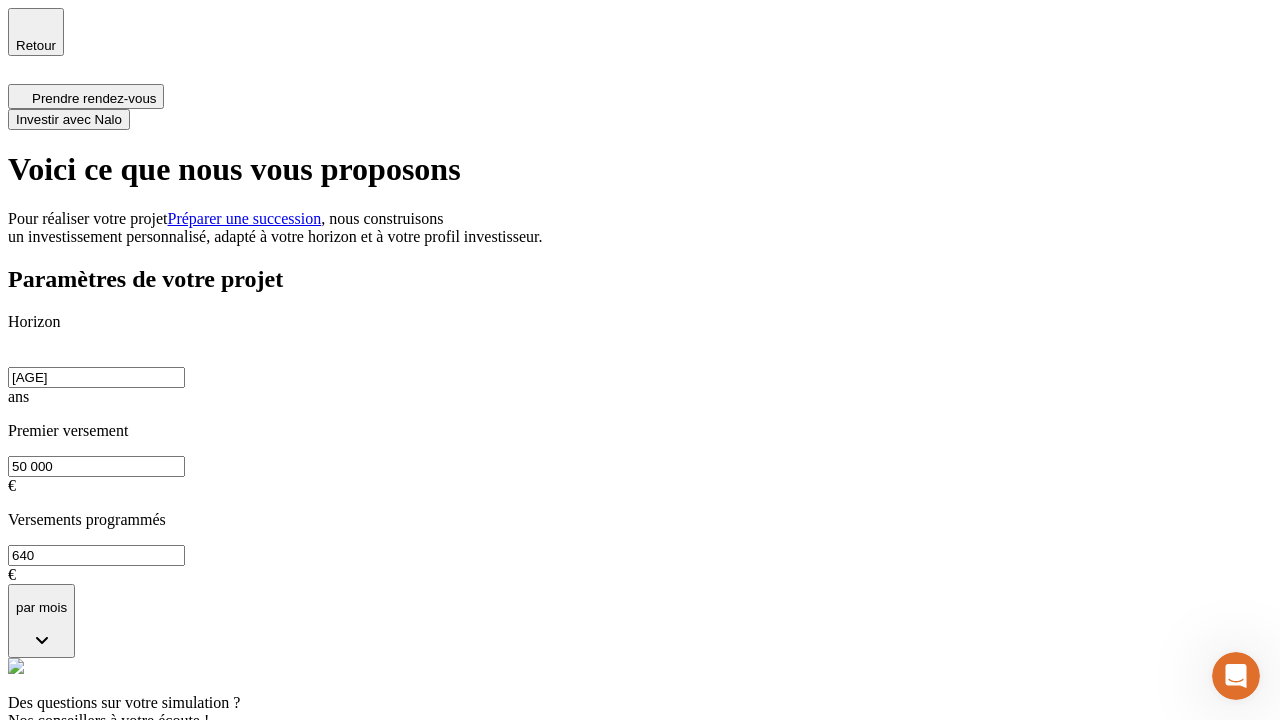 click on "Investir avec Nalo" at bounding box center (69, 119) 